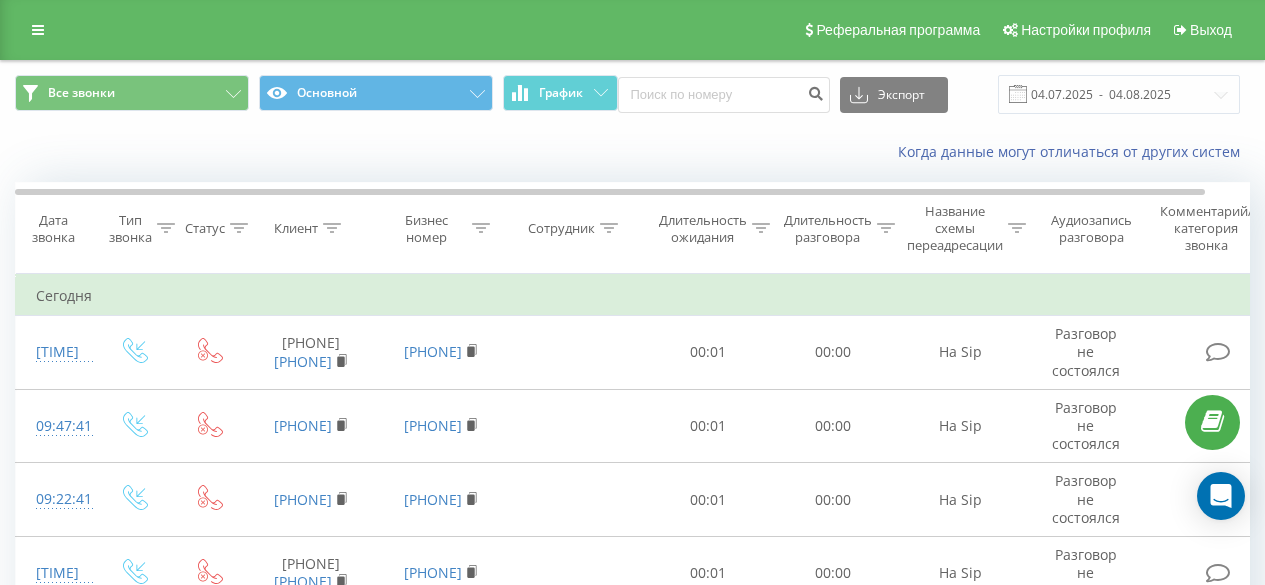 scroll, scrollTop: 161, scrollLeft: 0, axis: vertical 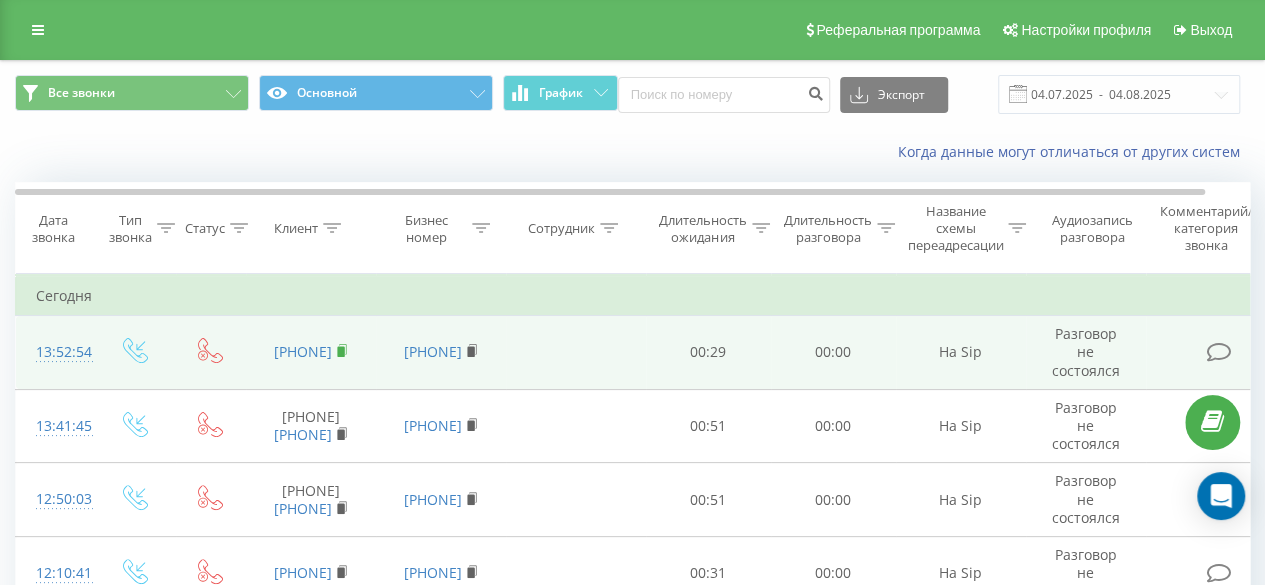 click 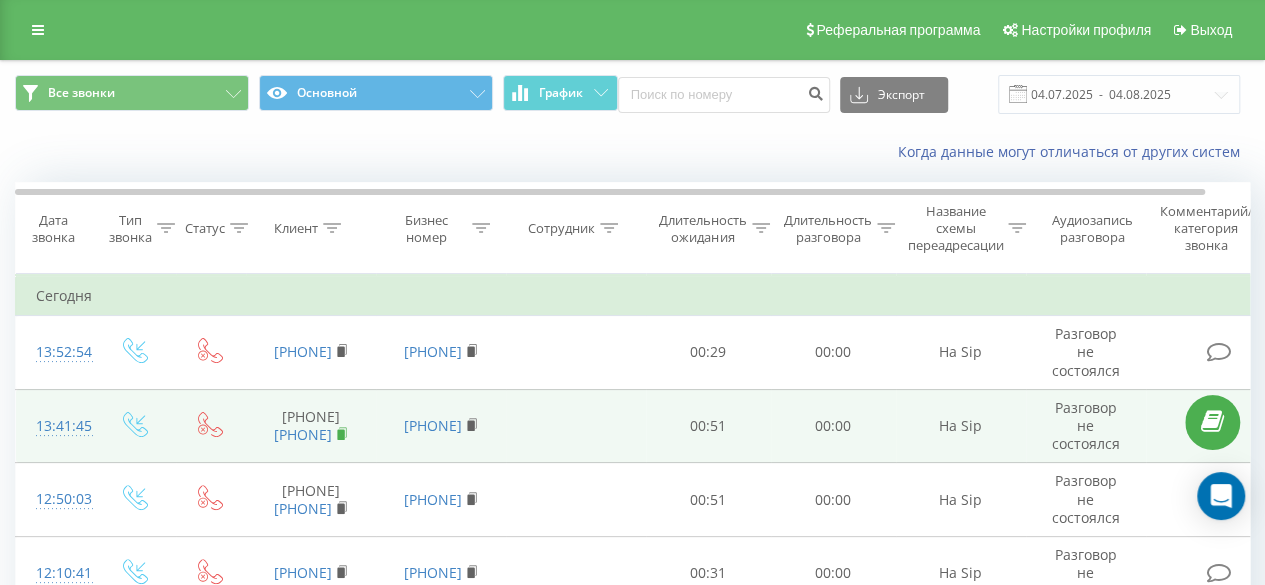 click 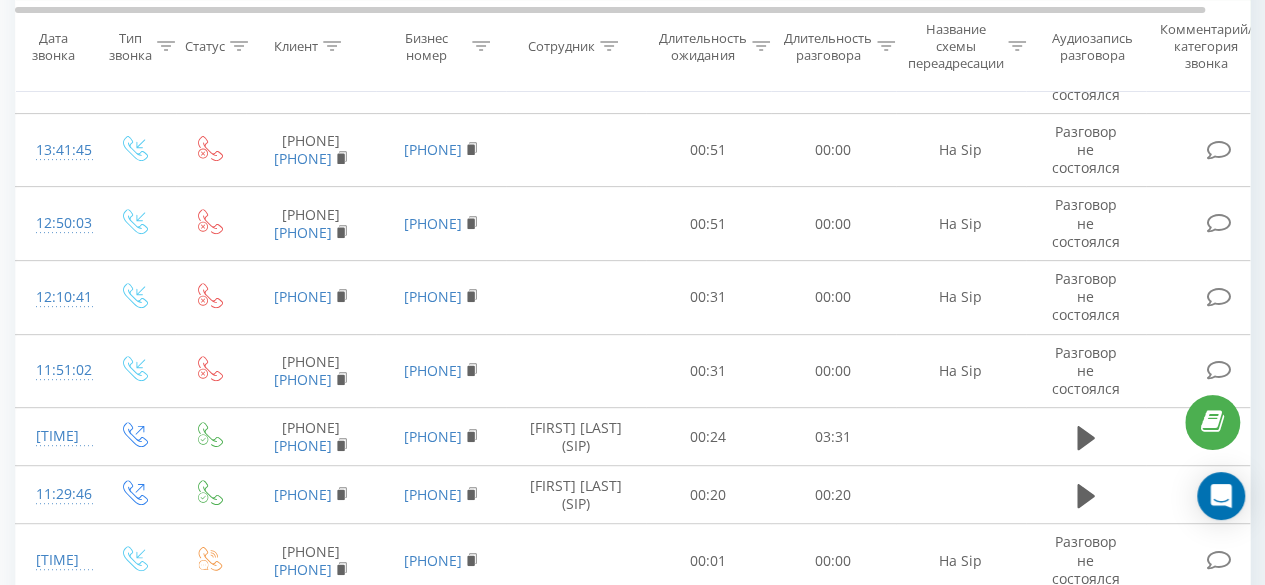 scroll, scrollTop: 267, scrollLeft: 0, axis: vertical 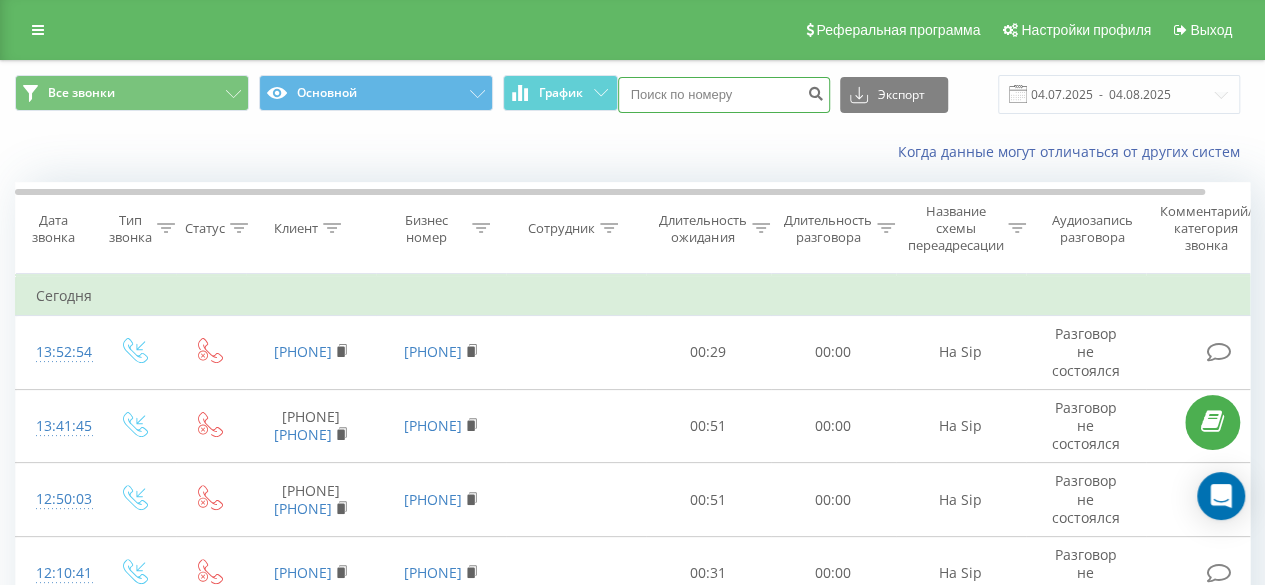 click at bounding box center [724, 95] 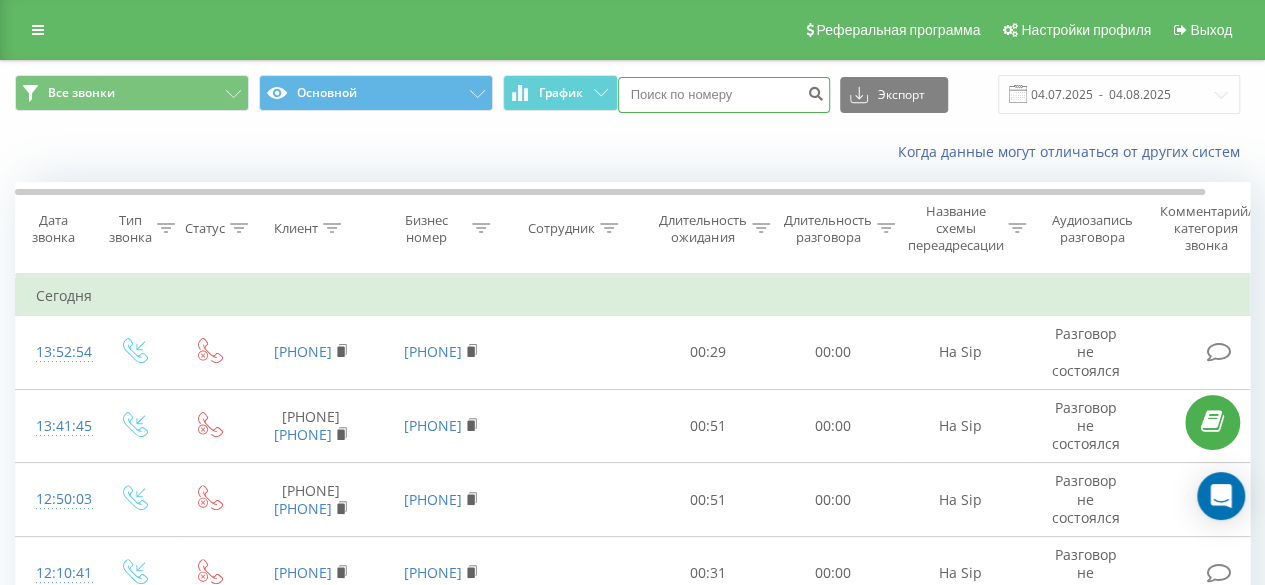 paste 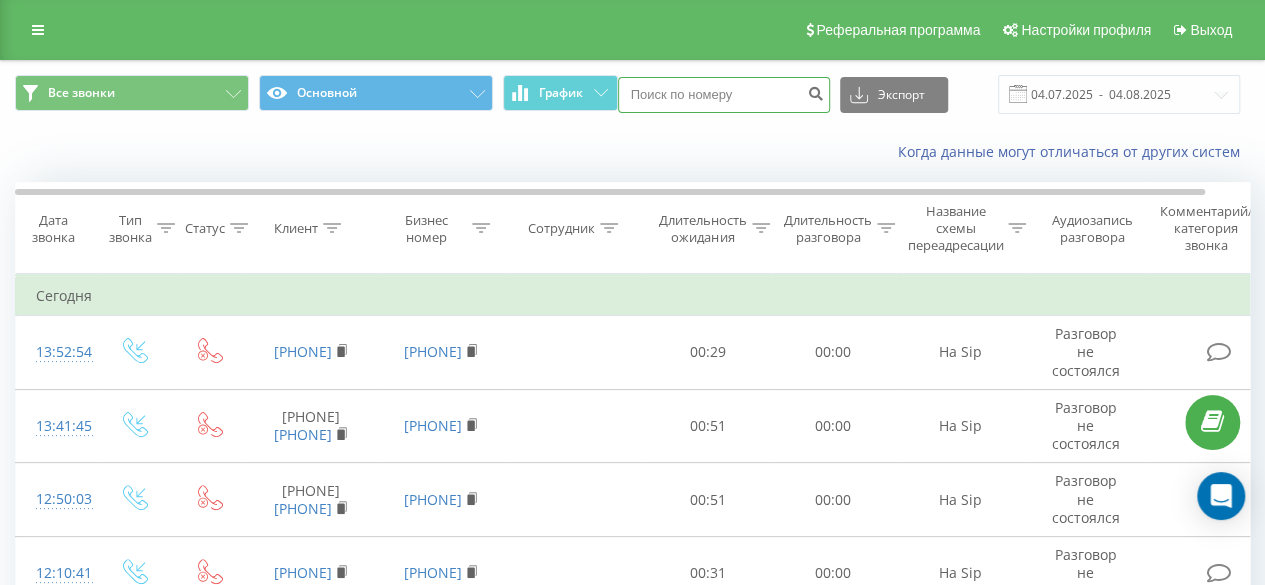 click at bounding box center (724, 95) 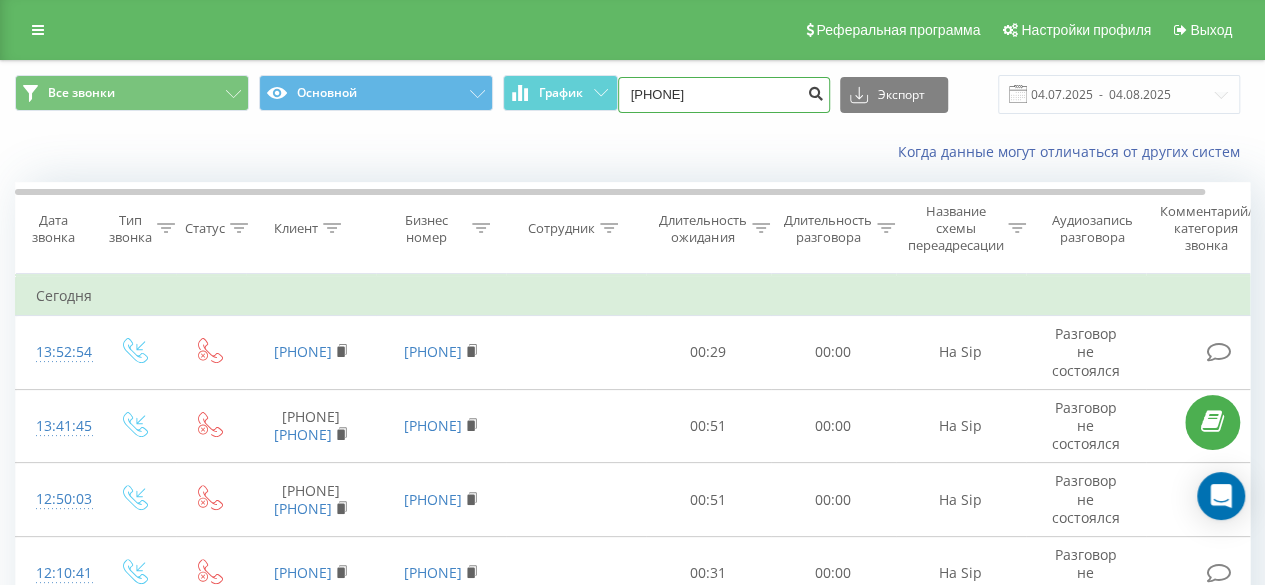 type on "380979292395" 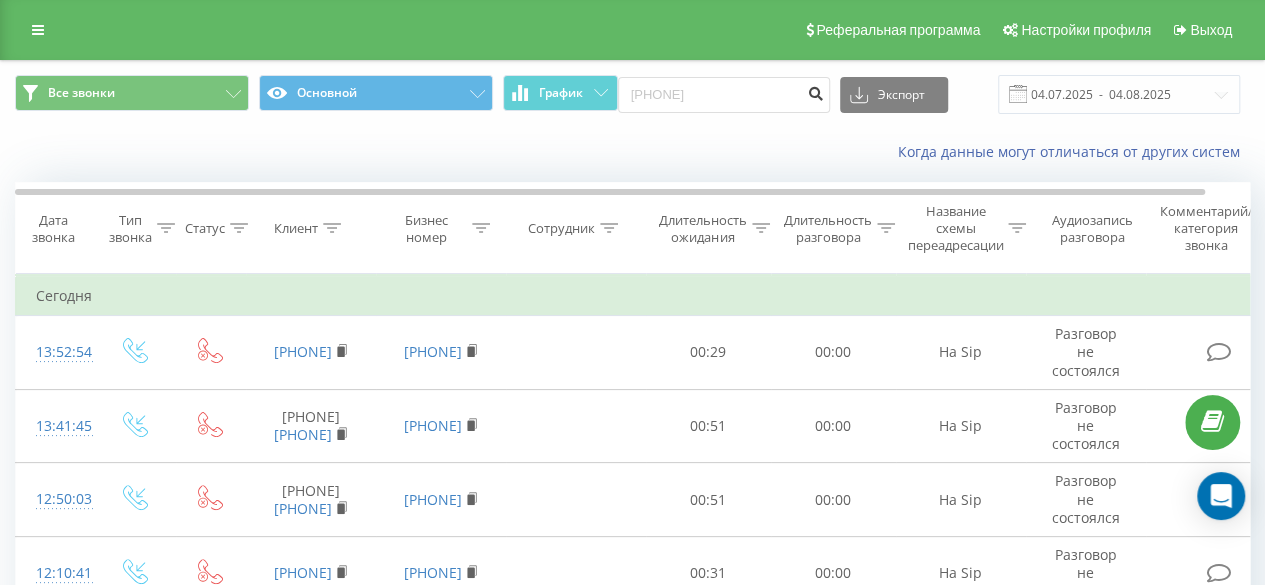 click at bounding box center (816, 91) 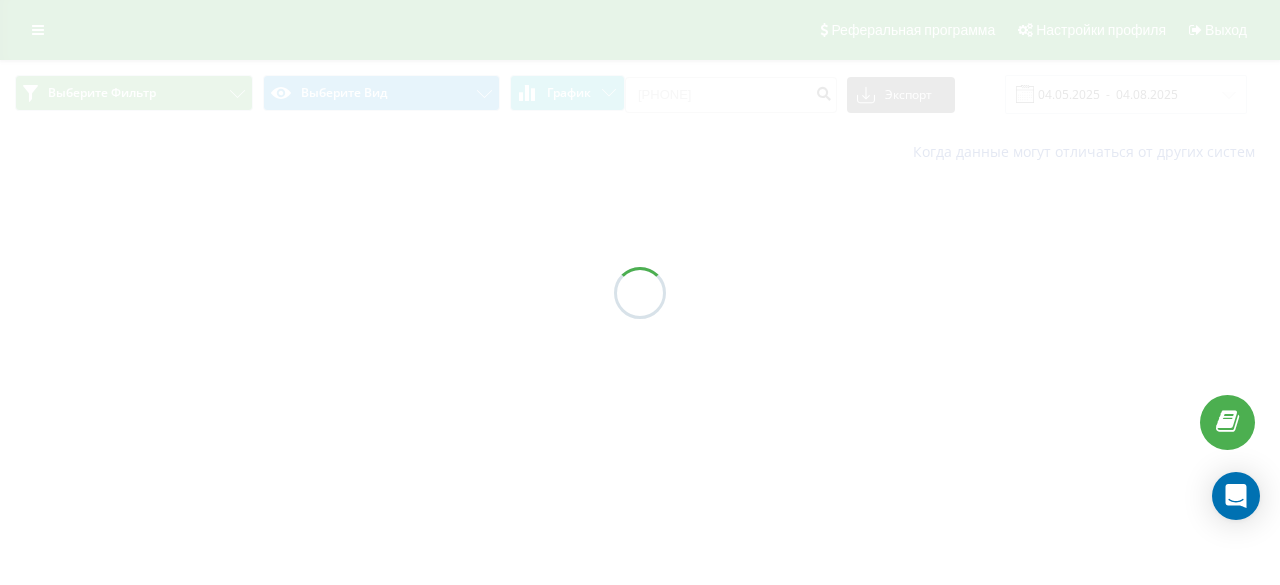scroll, scrollTop: 0, scrollLeft: 0, axis: both 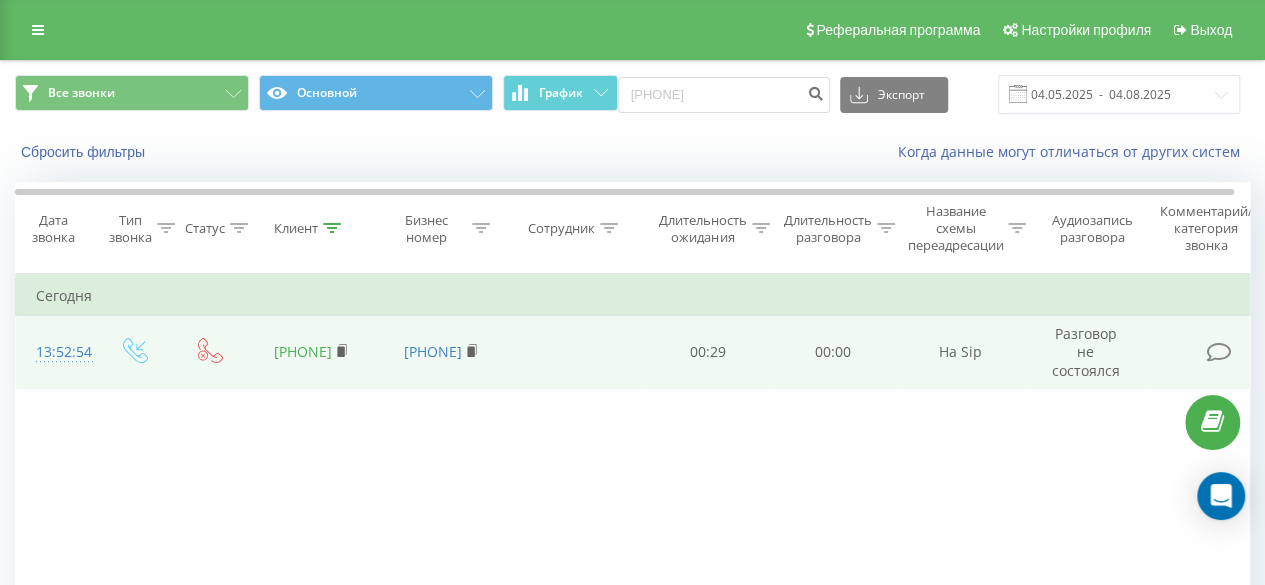click on "380979292395" at bounding box center (303, 351) 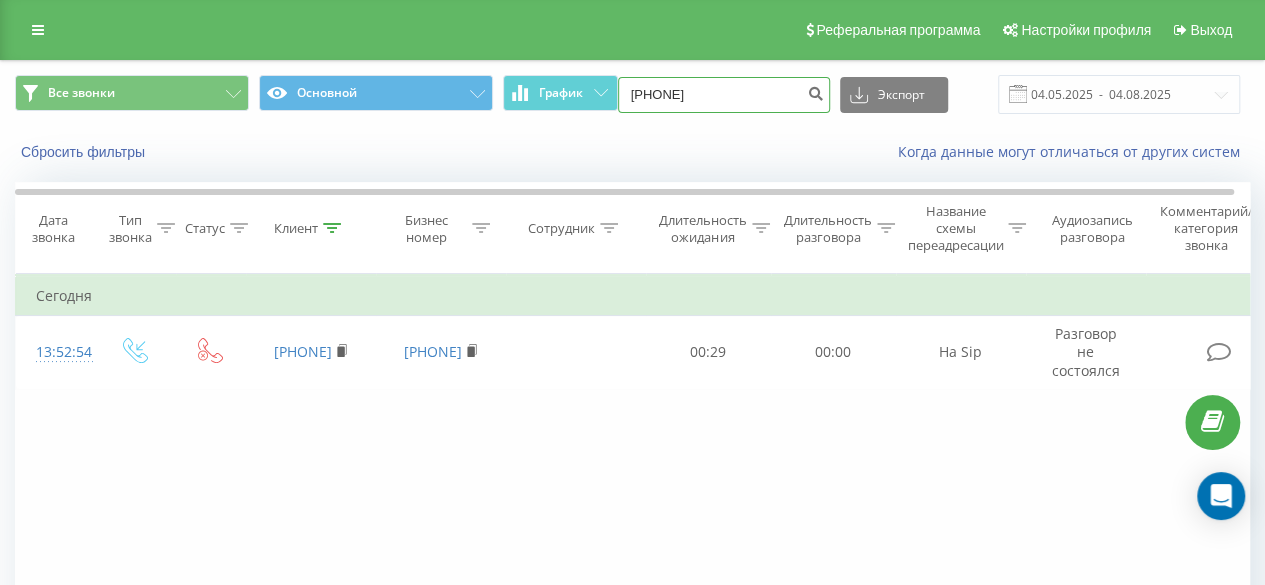 click on "380979292395" at bounding box center (724, 95) 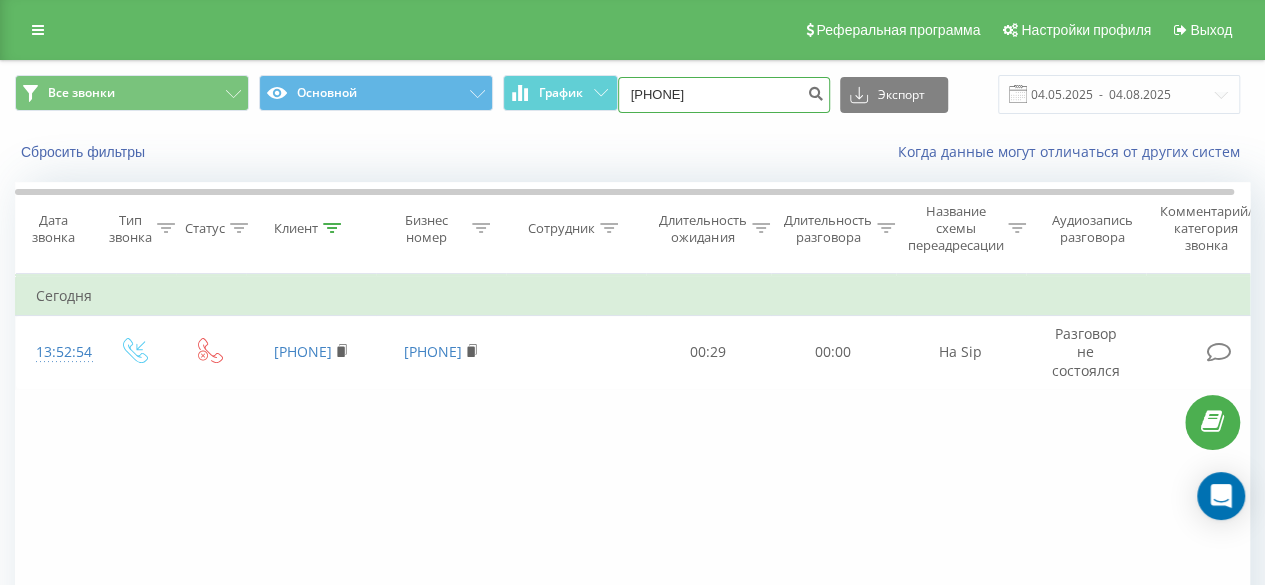 click on "380979292395" at bounding box center (724, 95) 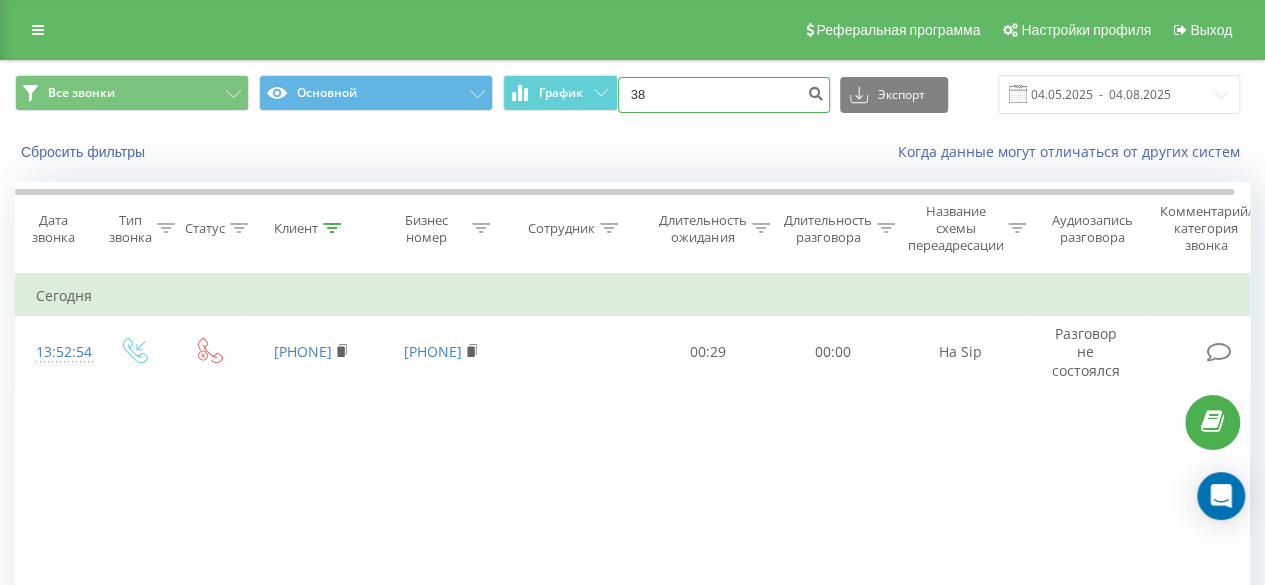 type on "3" 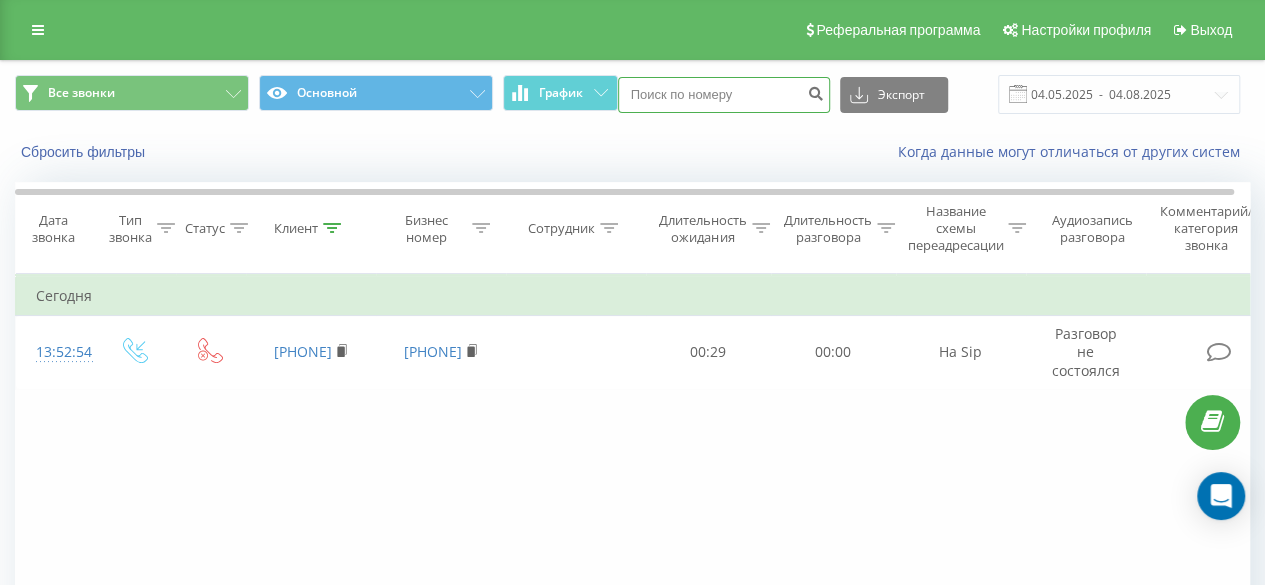 paste on "380676300686" 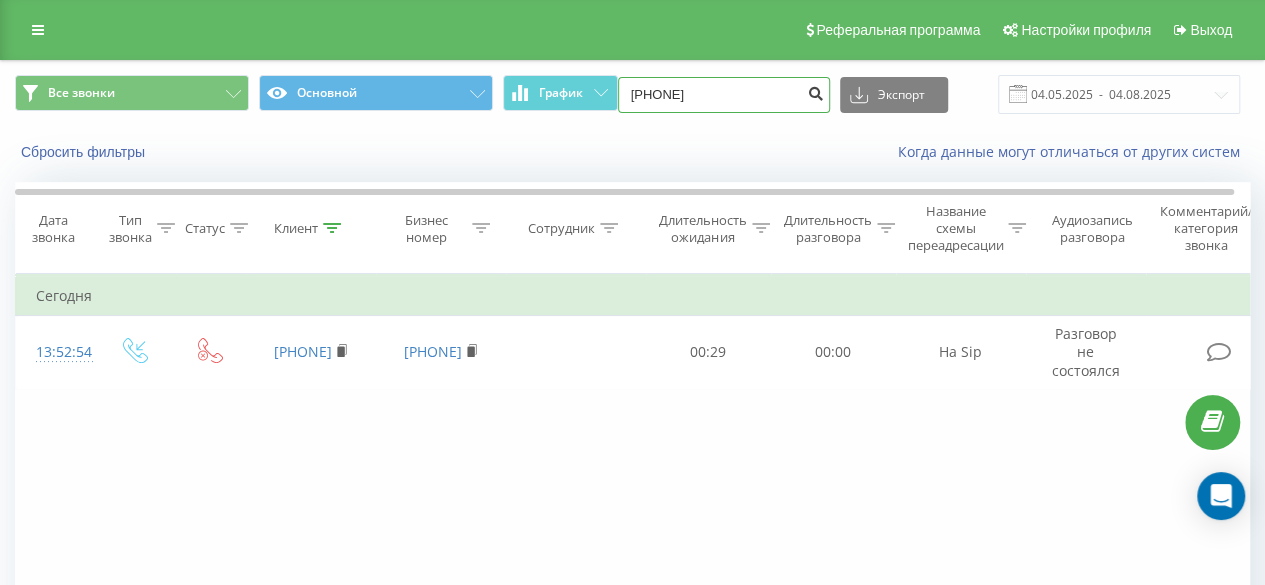 type on "380676300686" 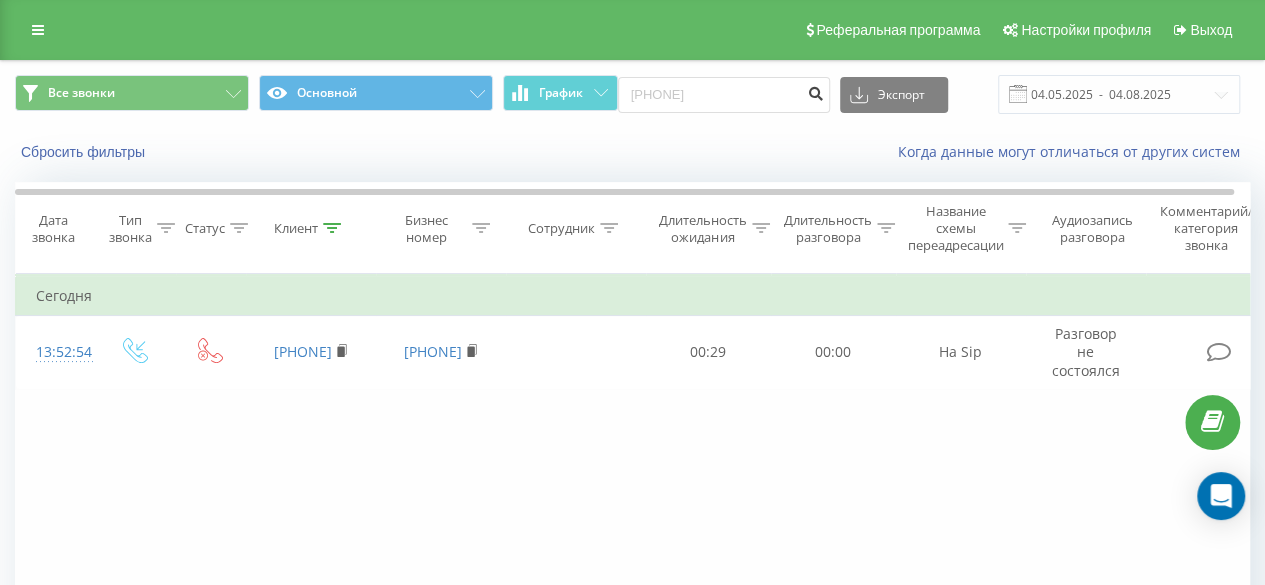 click at bounding box center [816, 91] 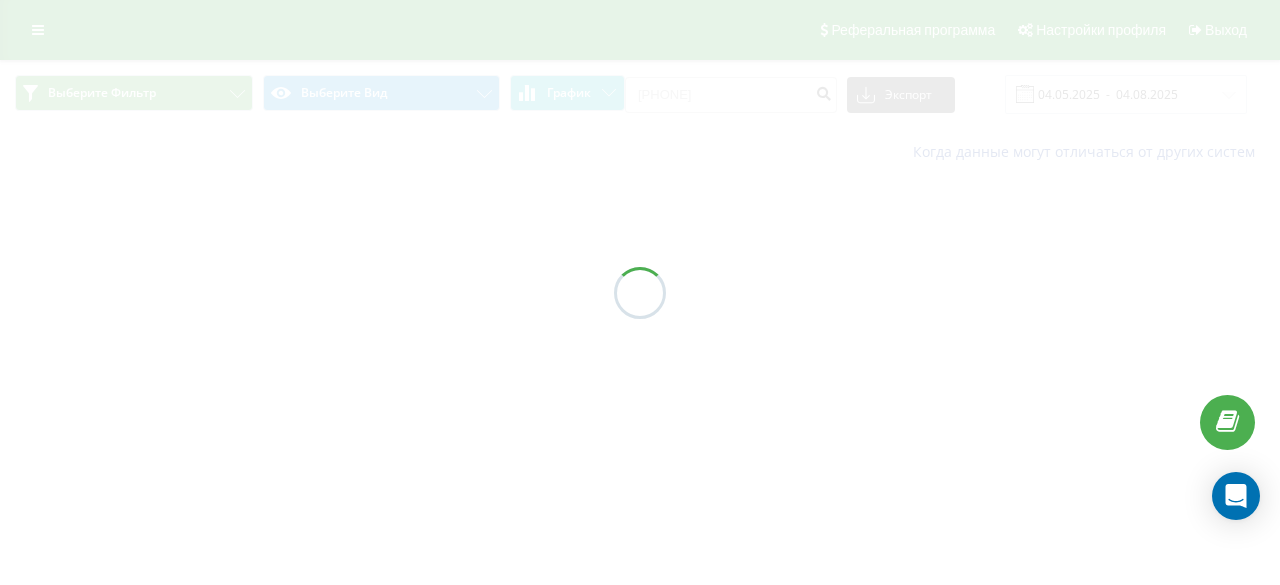 scroll, scrollTop: 0, scrollLeft: 0, axis: both 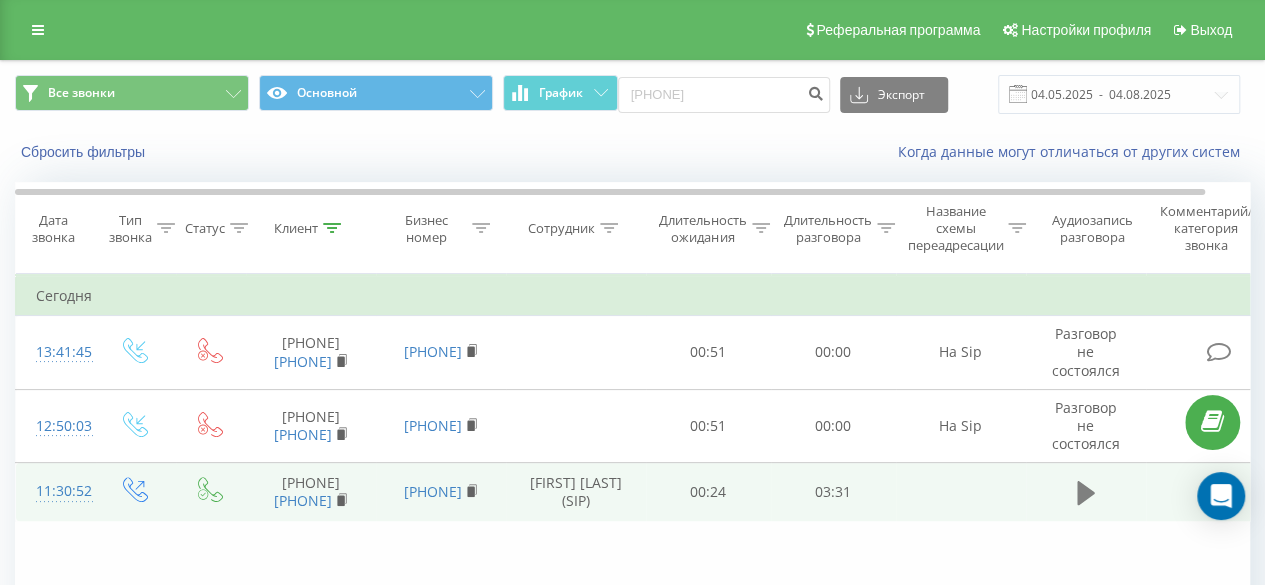 click at bounding box center (1086, 493) 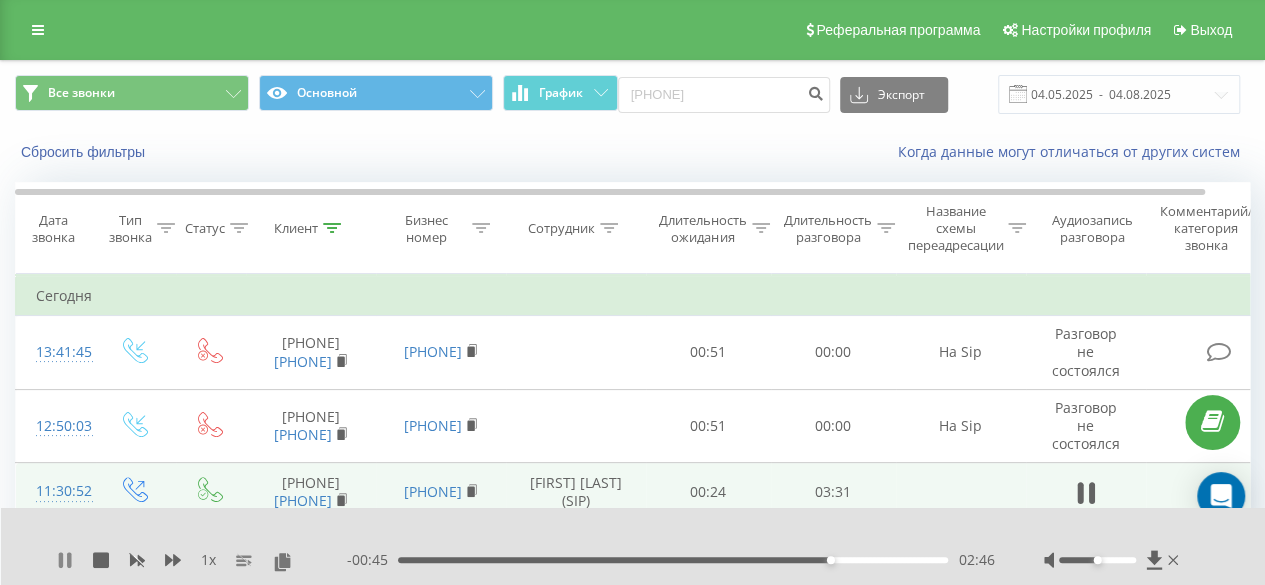 click 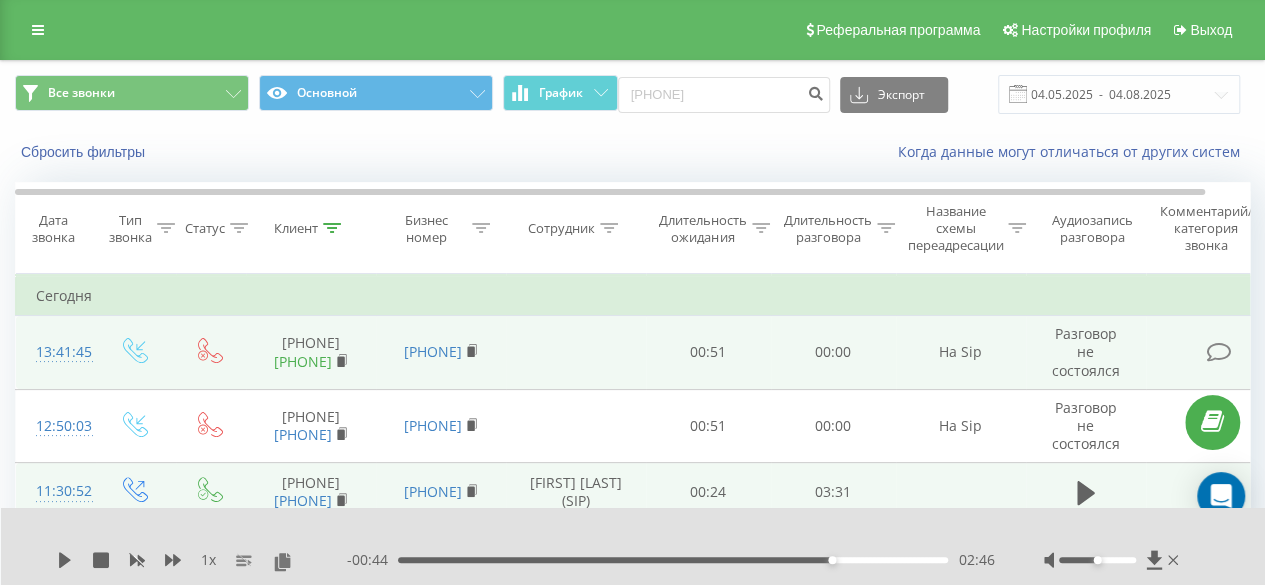 click on "[PHONE]" at bounding box center (303, 361) 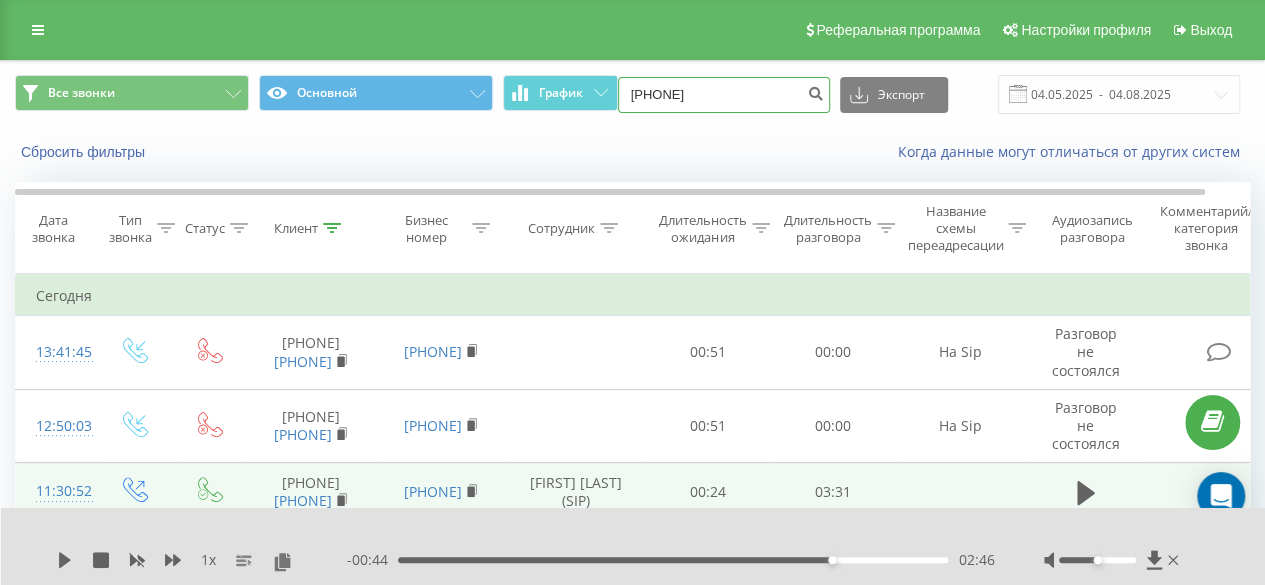 click on "[PHONE]" at bounding box center (724, 95) 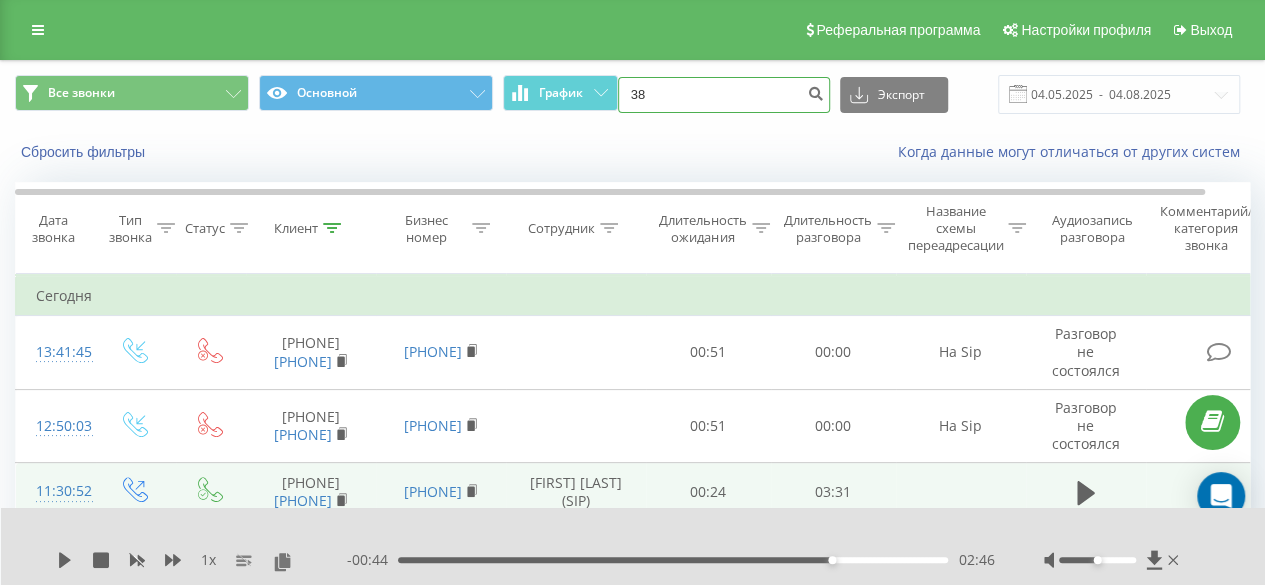 type on "3" 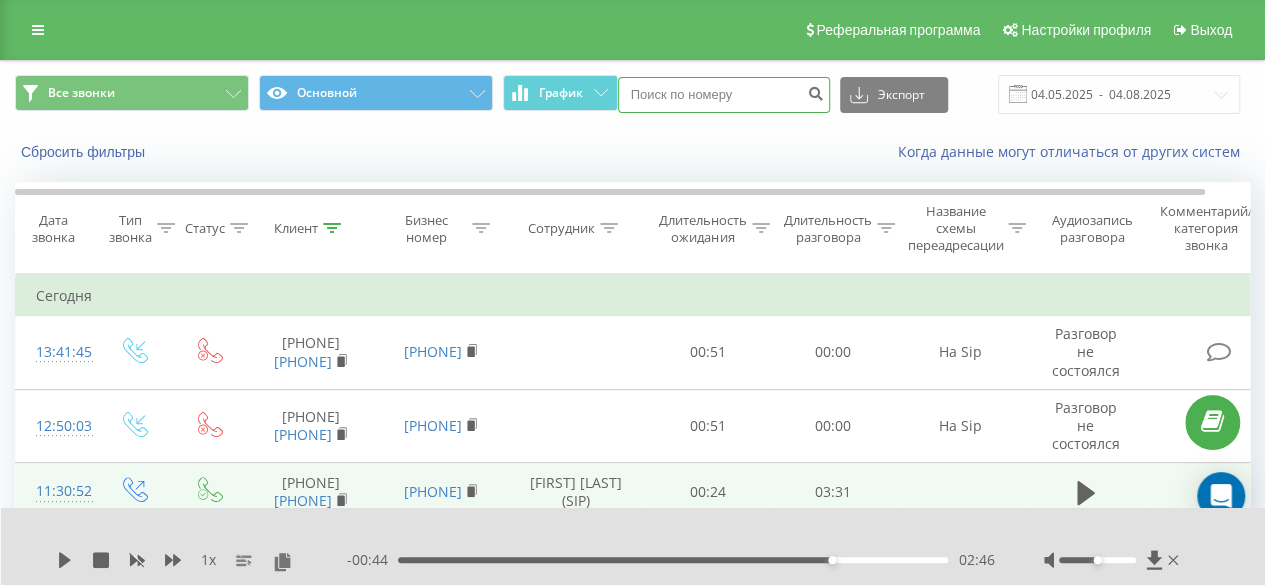 paste on "[PHONE]" 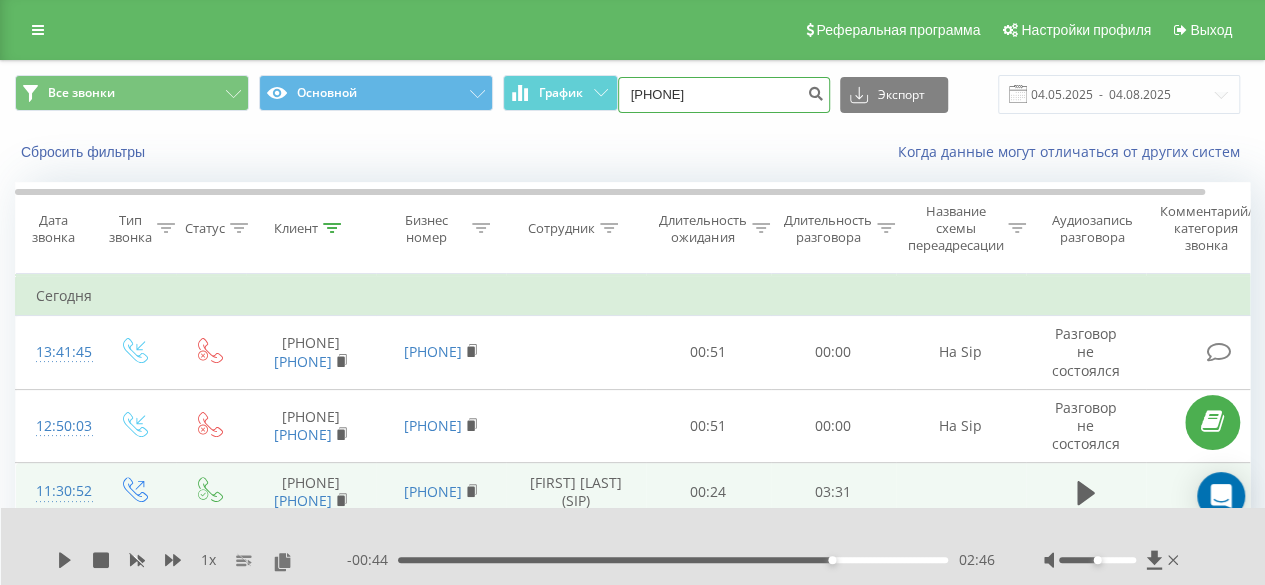 click on "[PHONE]" at bounding box center [724, 95] 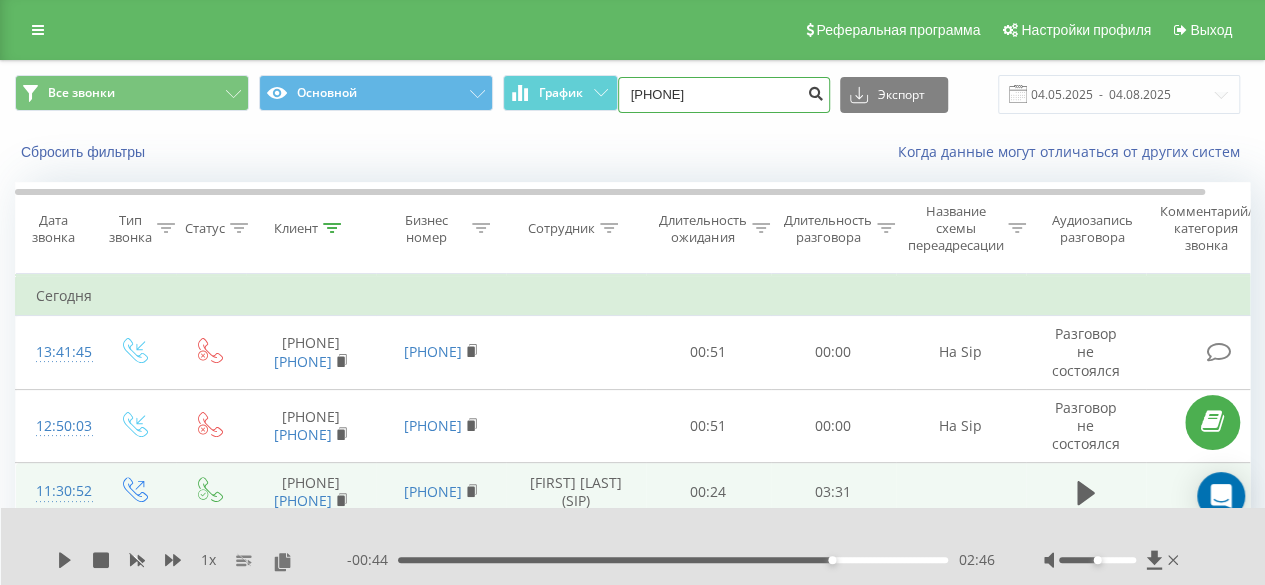 type on "[PHONE]" 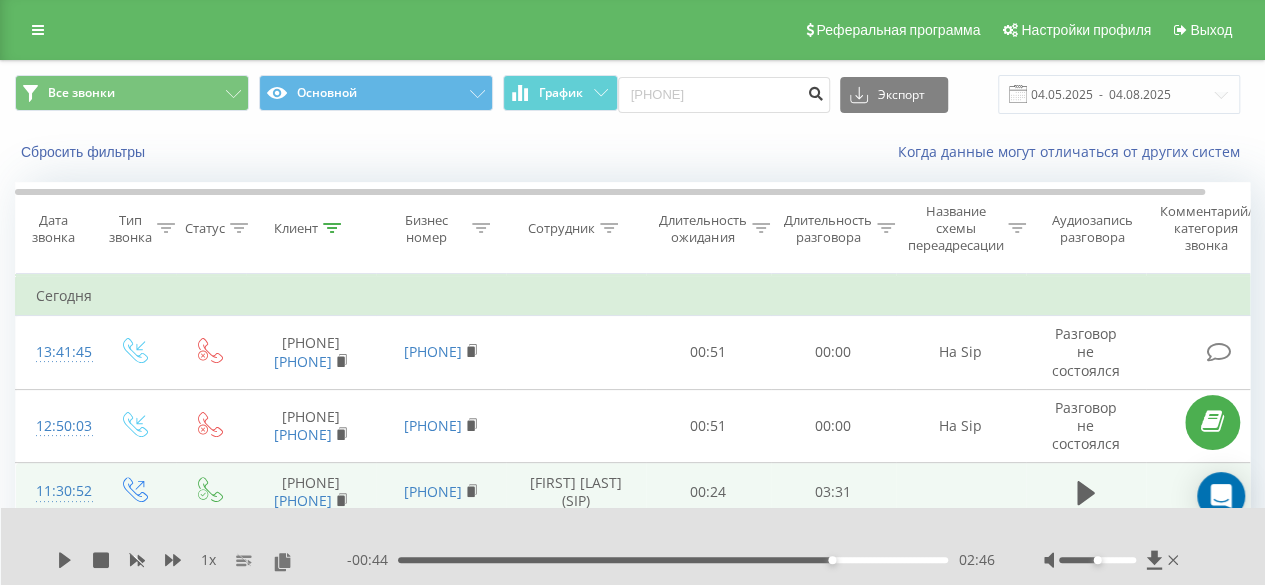 click at bounding box center [816, 91] 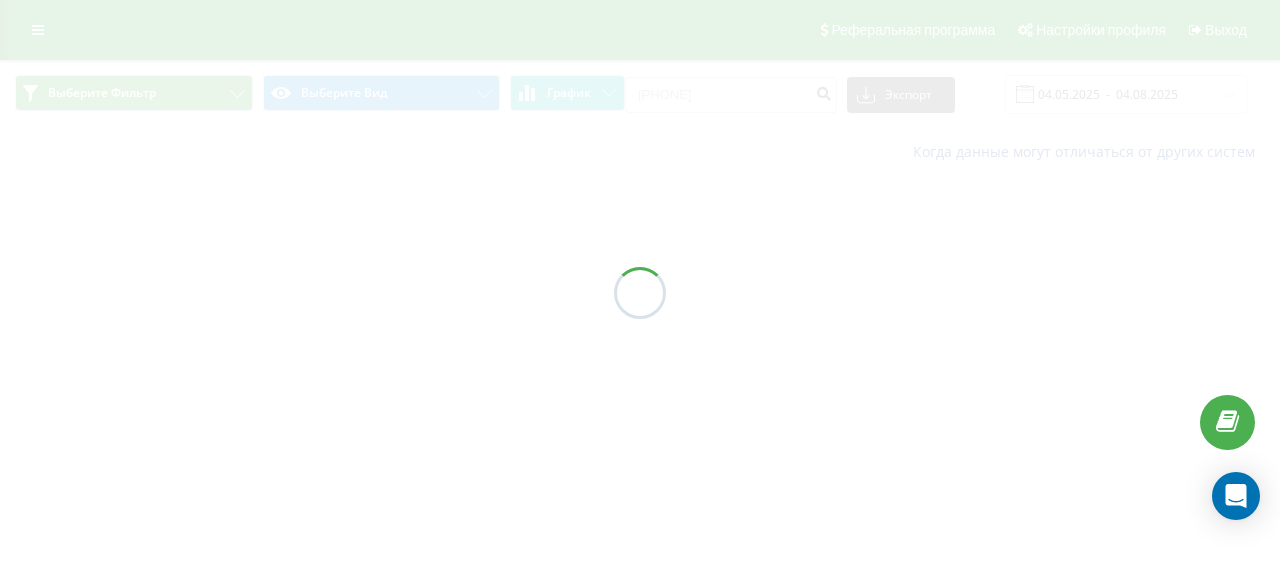 scroll, scrollTop: 0, scrollLeft: 0, axis: both 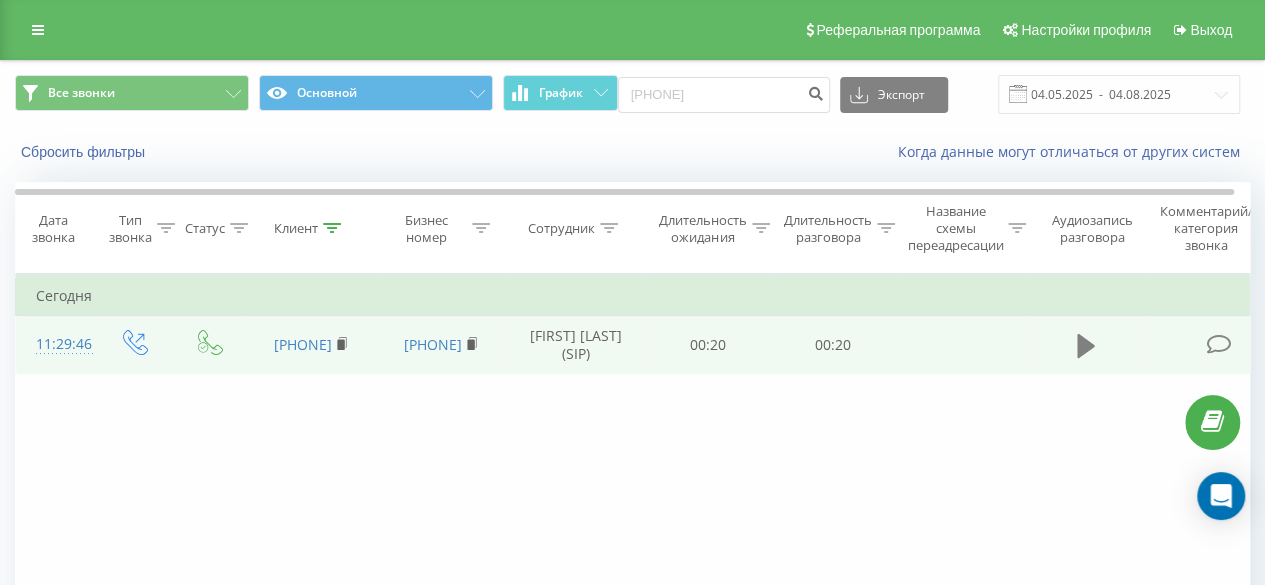 click 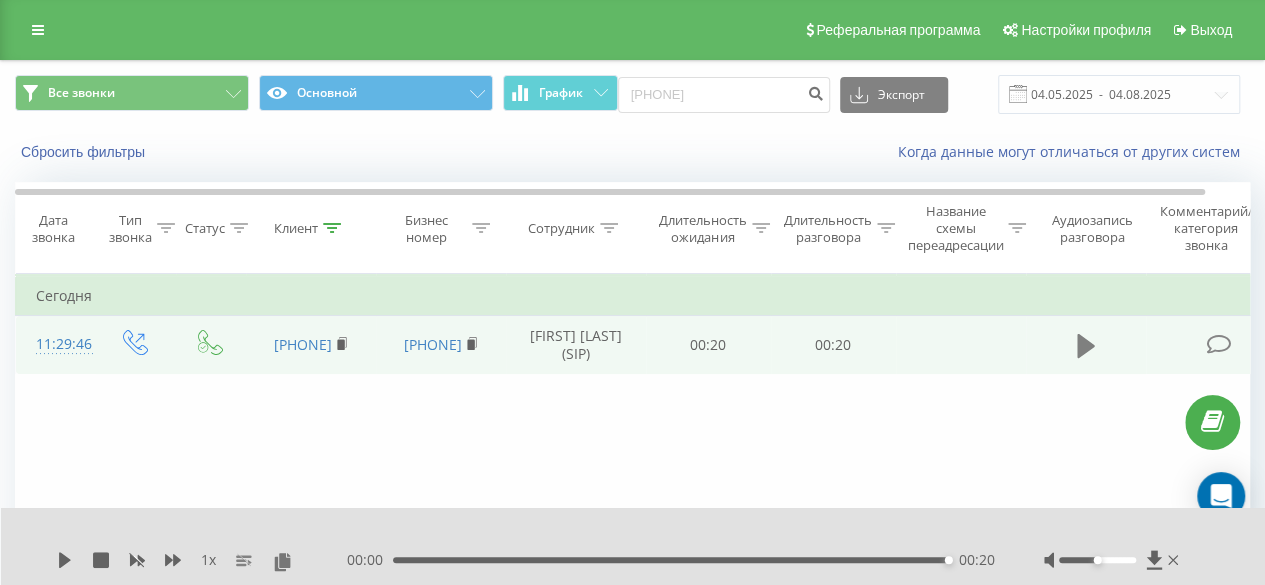 click 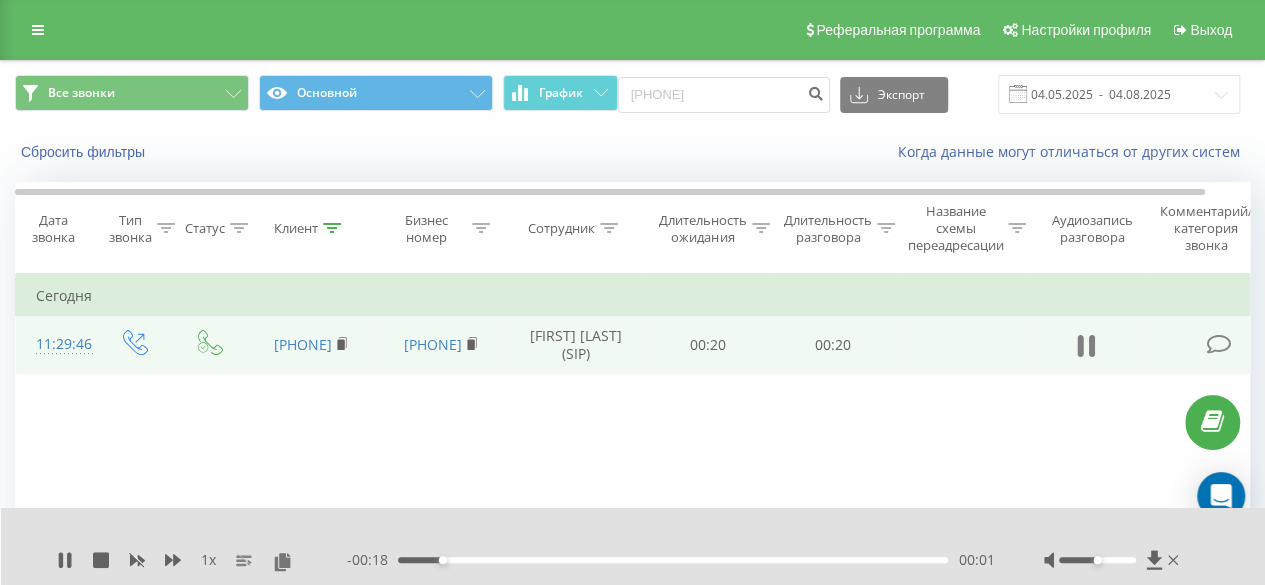 click 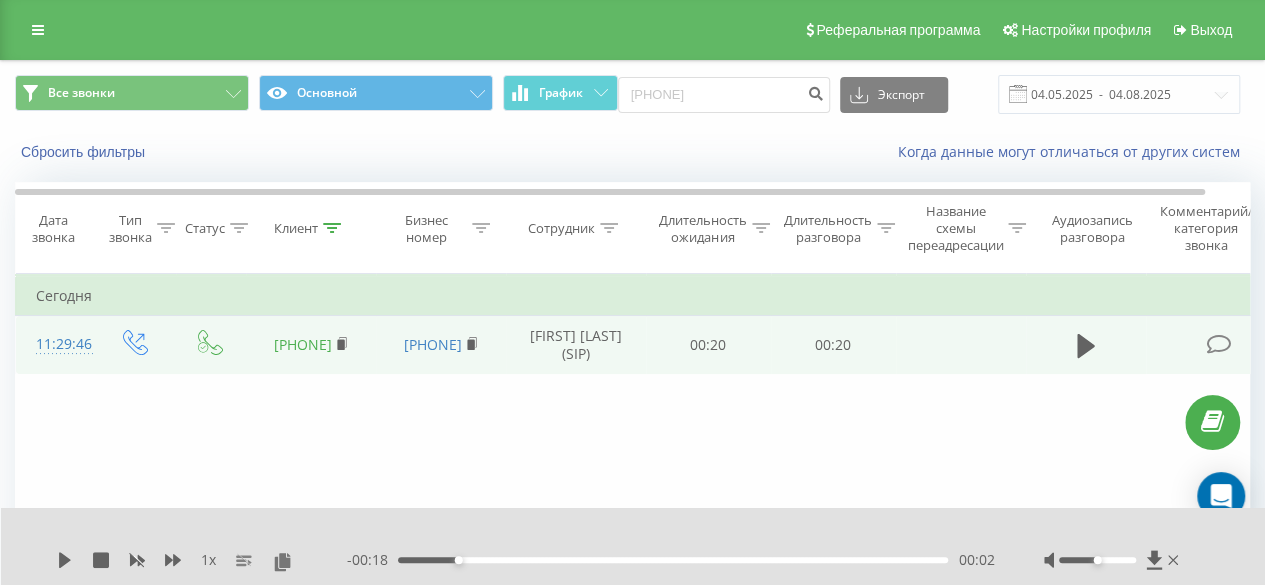 click on "380987324739" at bounding box center [303, 344] 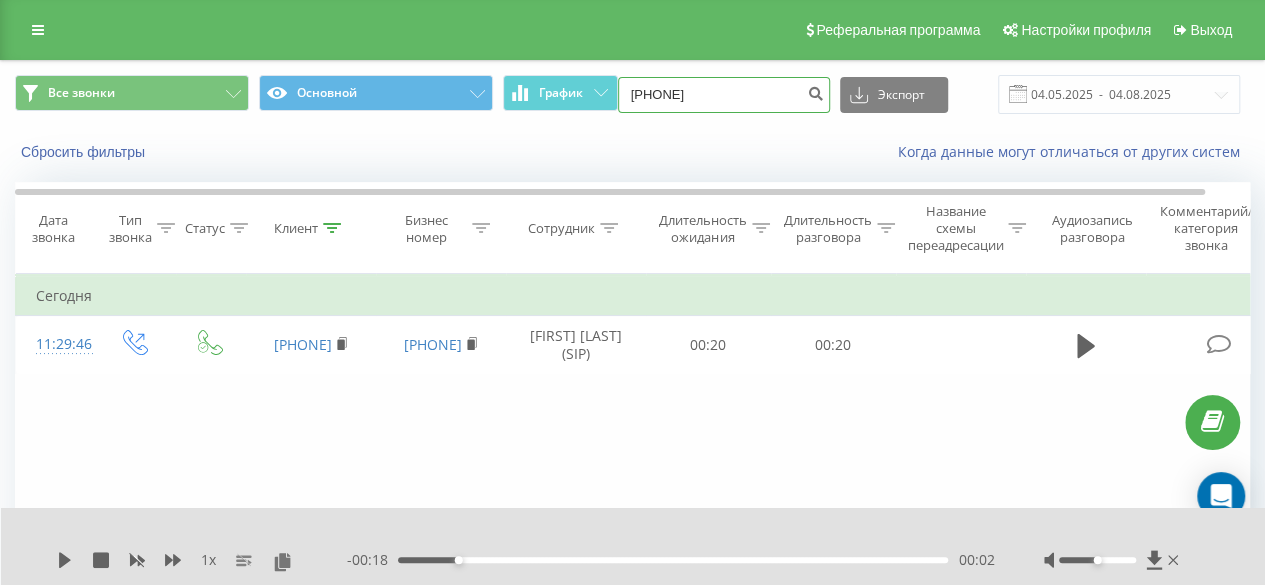 click on "380987324739" at bounding box center [724, 95] 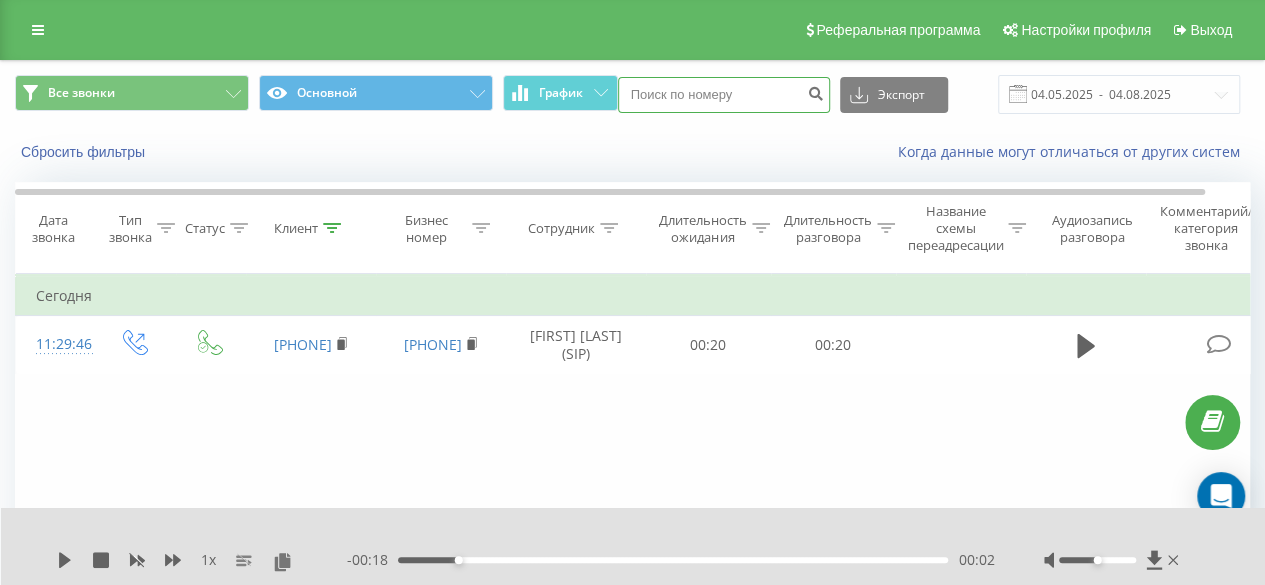 paste on "38 (098) 732 47 39" 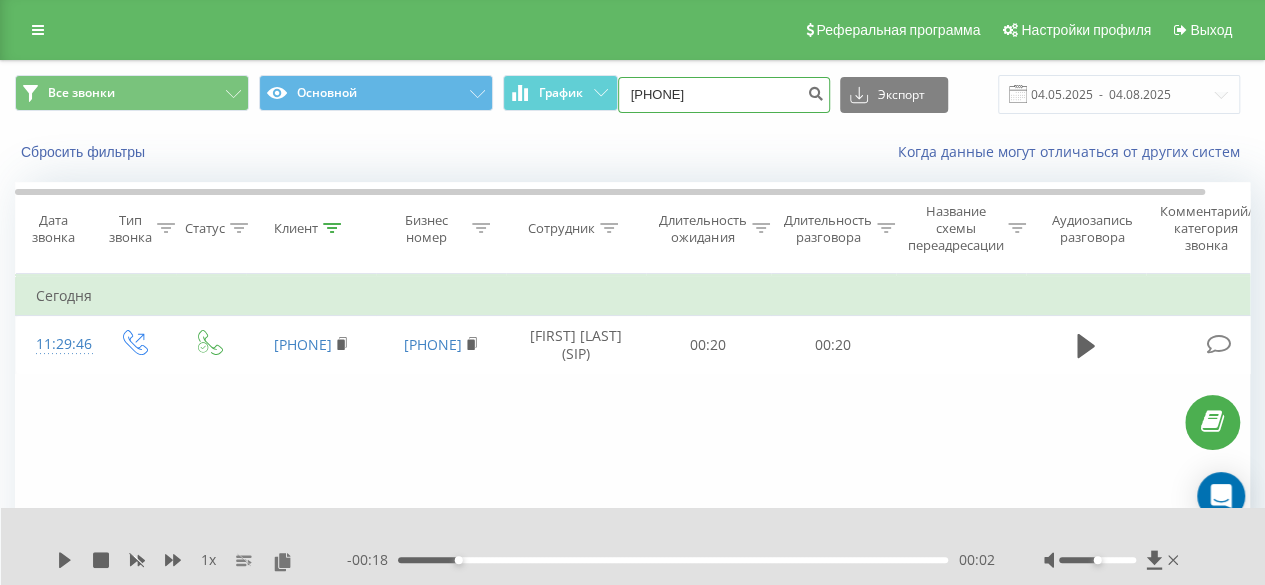 click on "38 (098) 732 47 39" at bounding box center (724, 95) 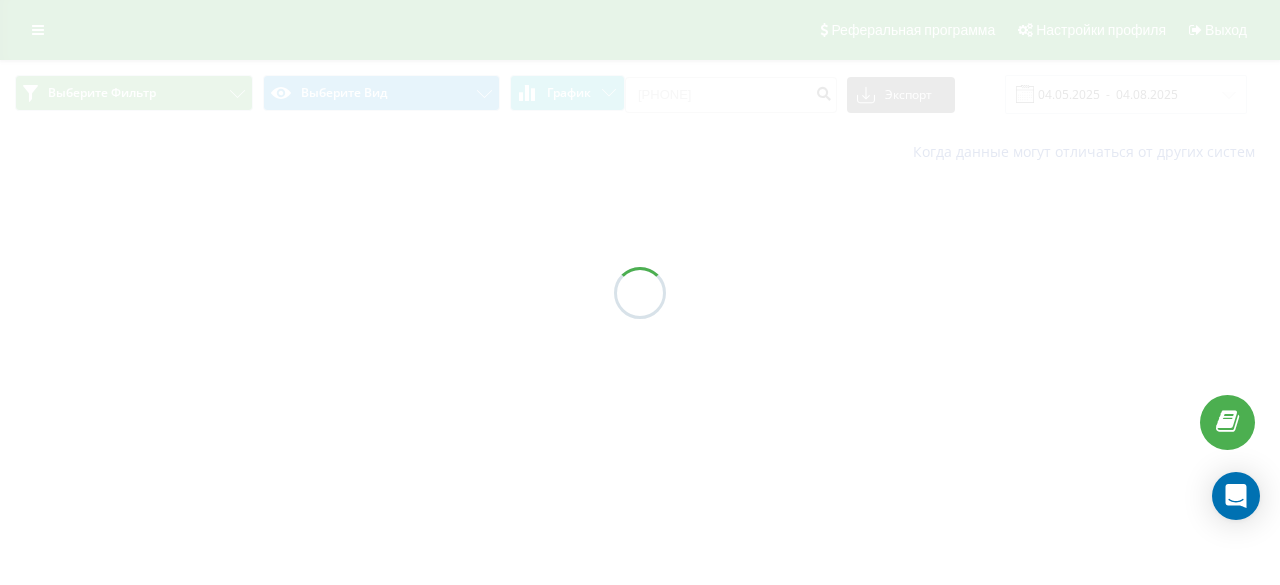 scroll, scrollTop: 0, scrollLeft: 0, axis: both 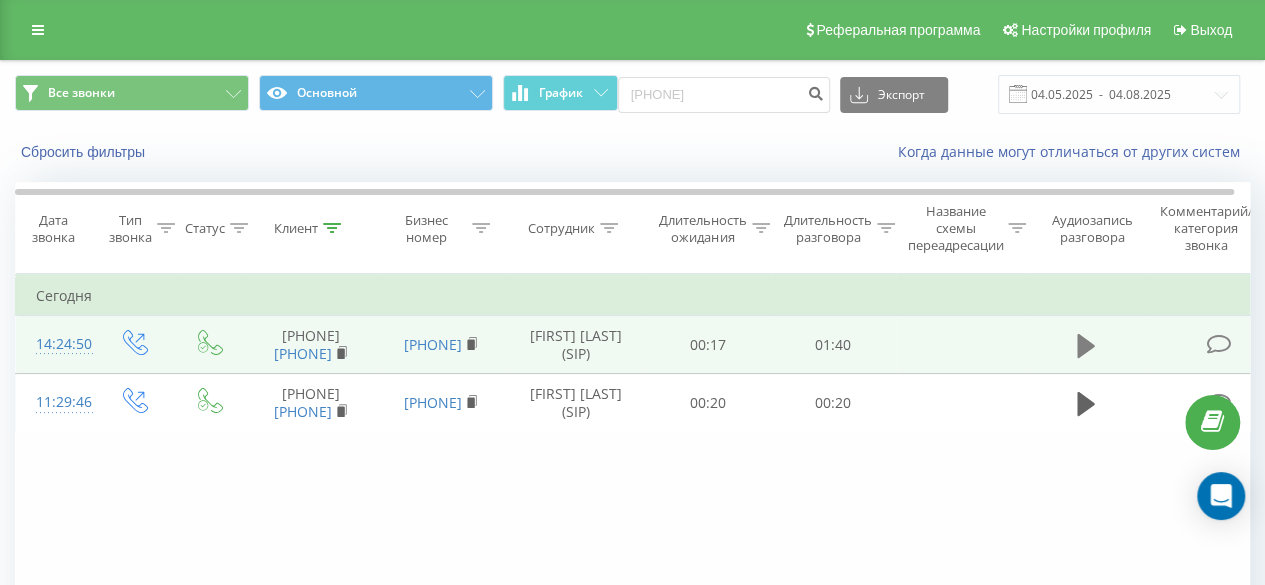 click 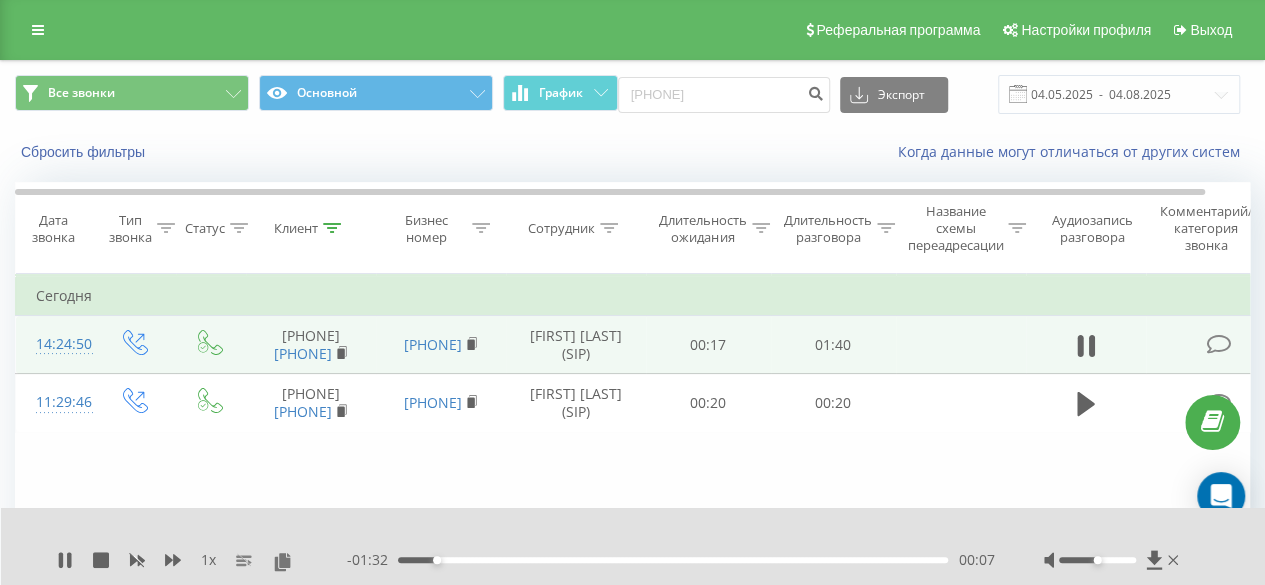 click 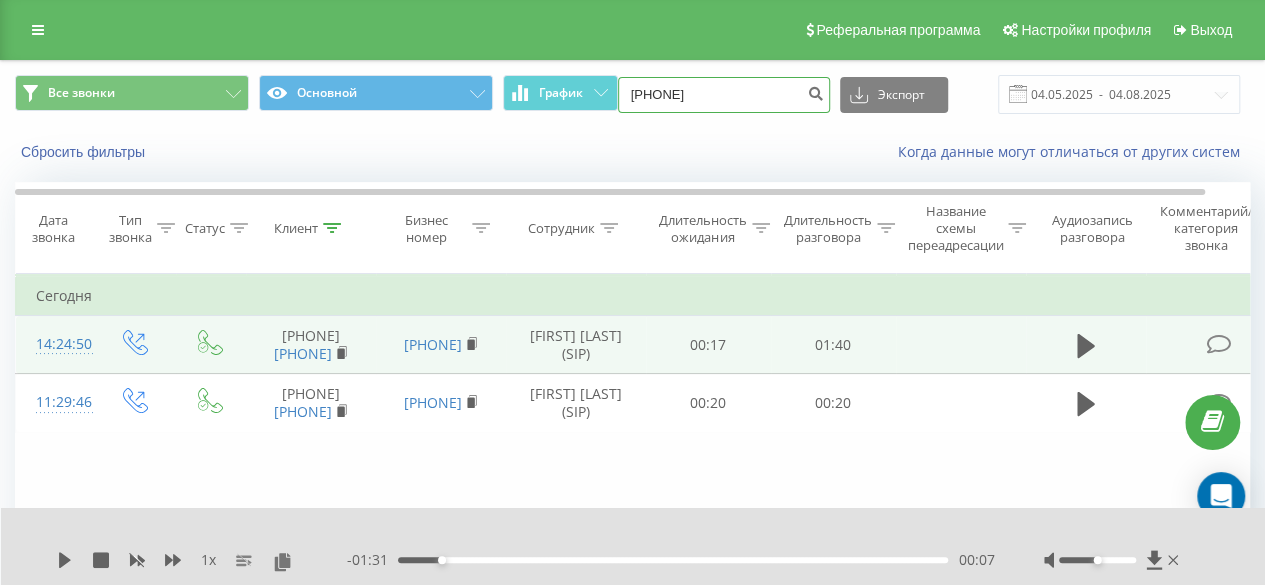 click on "[PHONE]" at bounding box center (724, 95) 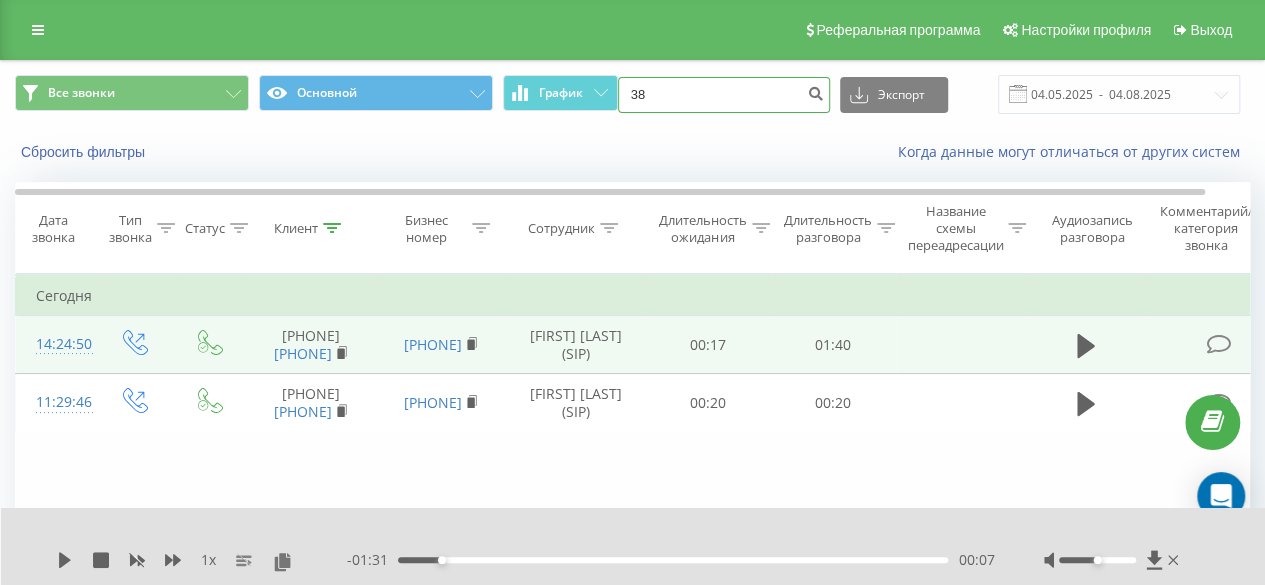 type on "3" 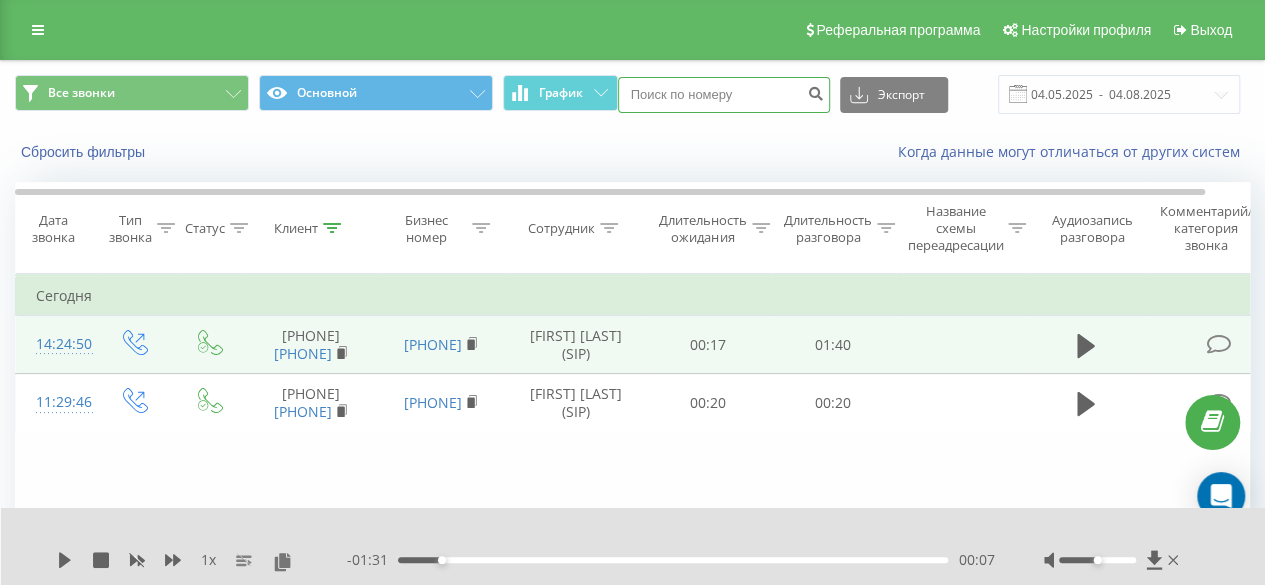 paste on "[PHONE]" 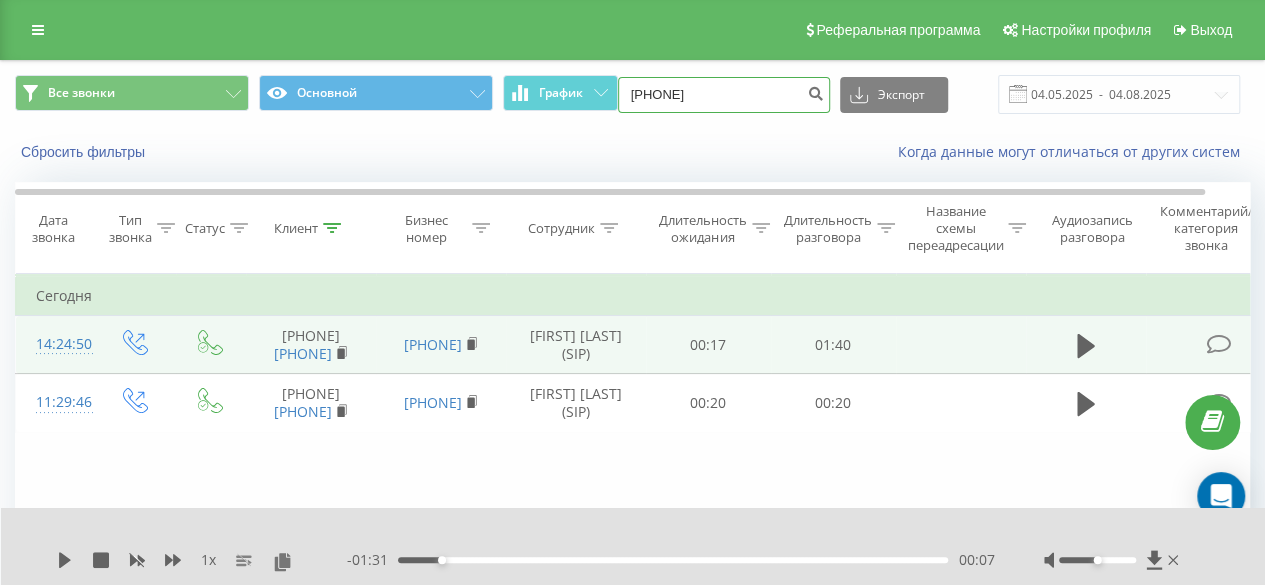 click on "[PHONE]" at bounding box center (724, 95) 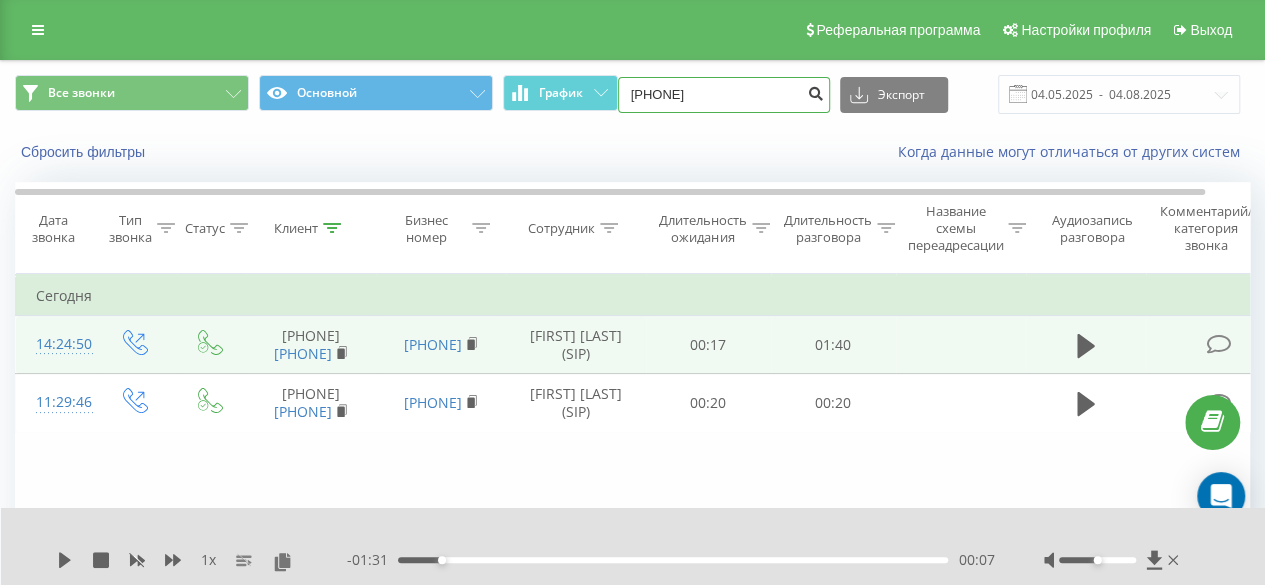 type on "[PHONE]" 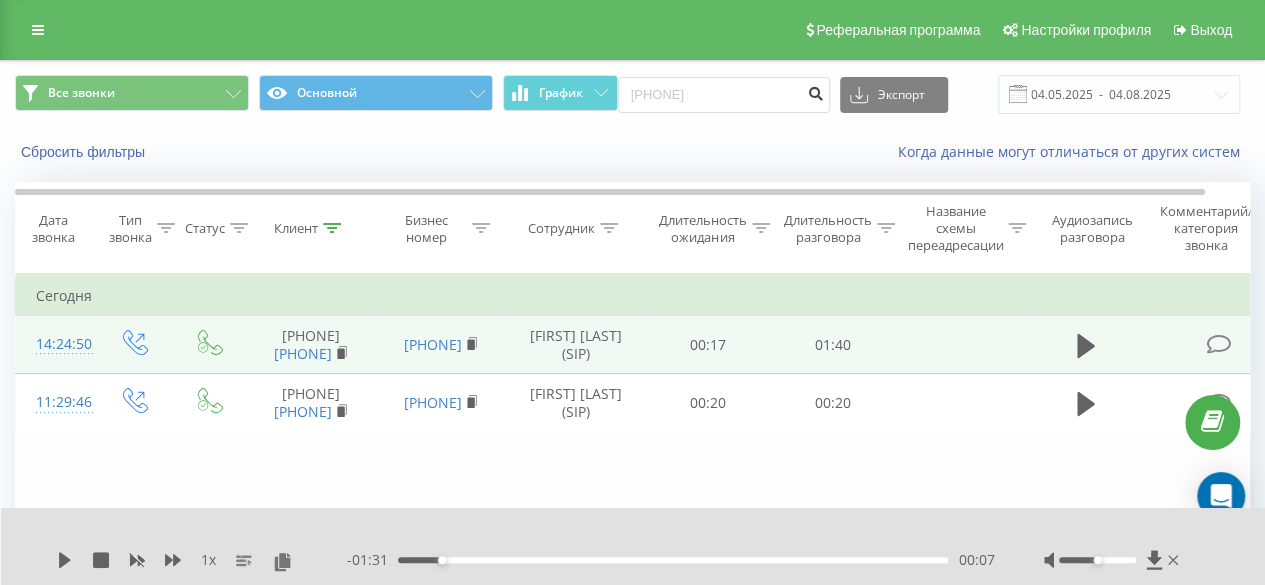 click at bounding box center (816, 91) 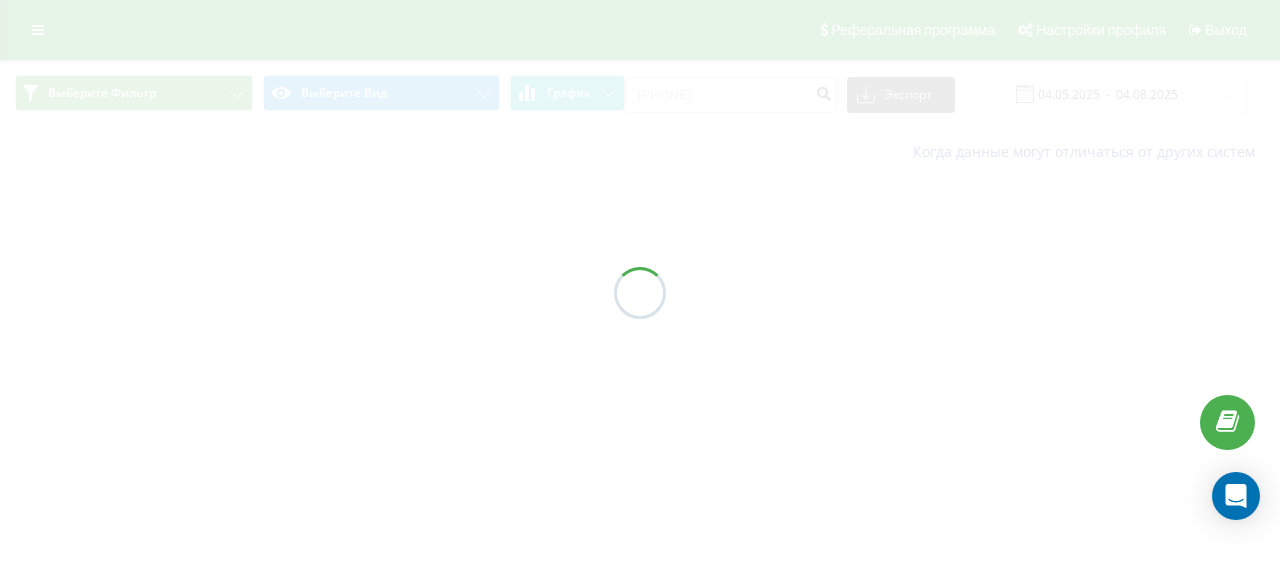 scroll, scrollTop: 0, scrollLeft: 0, axis: both 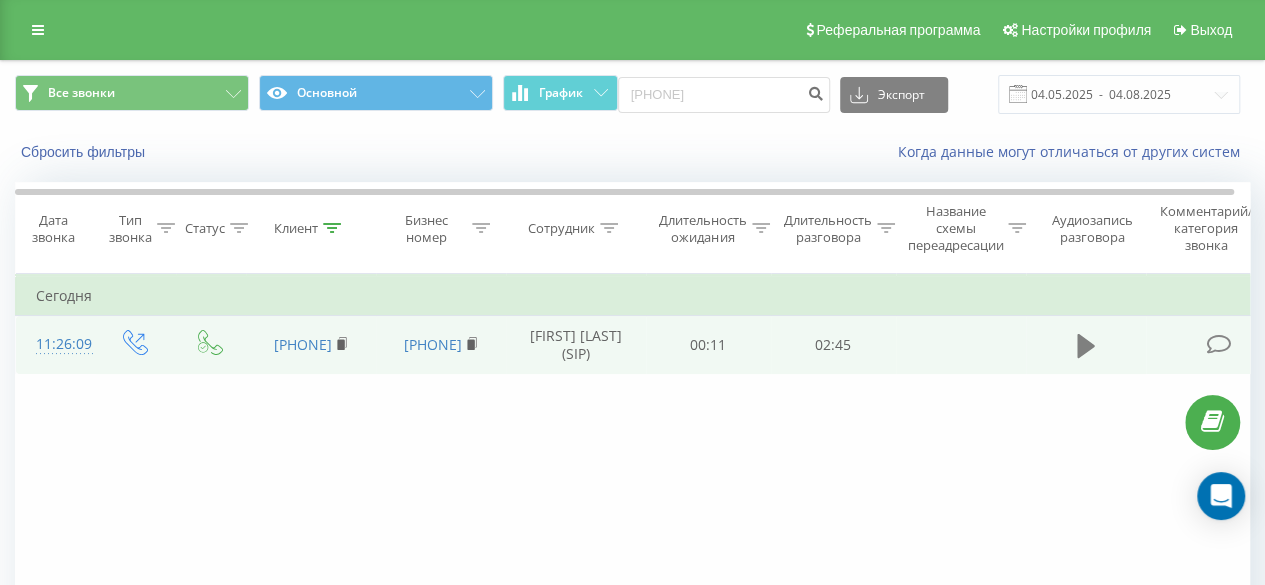 click 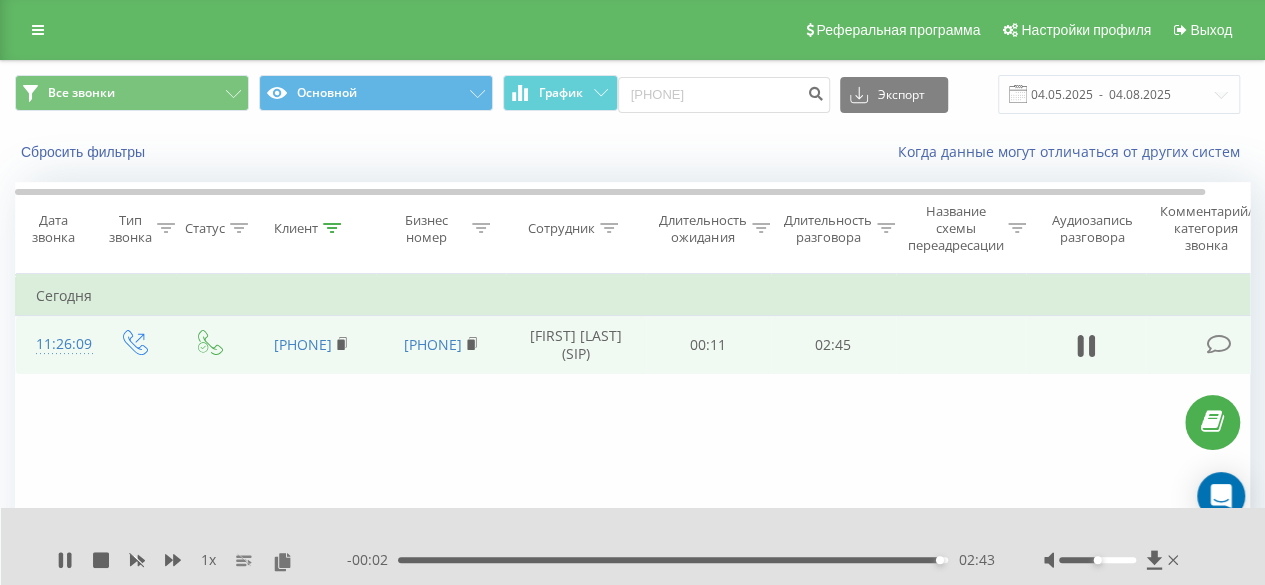 click 